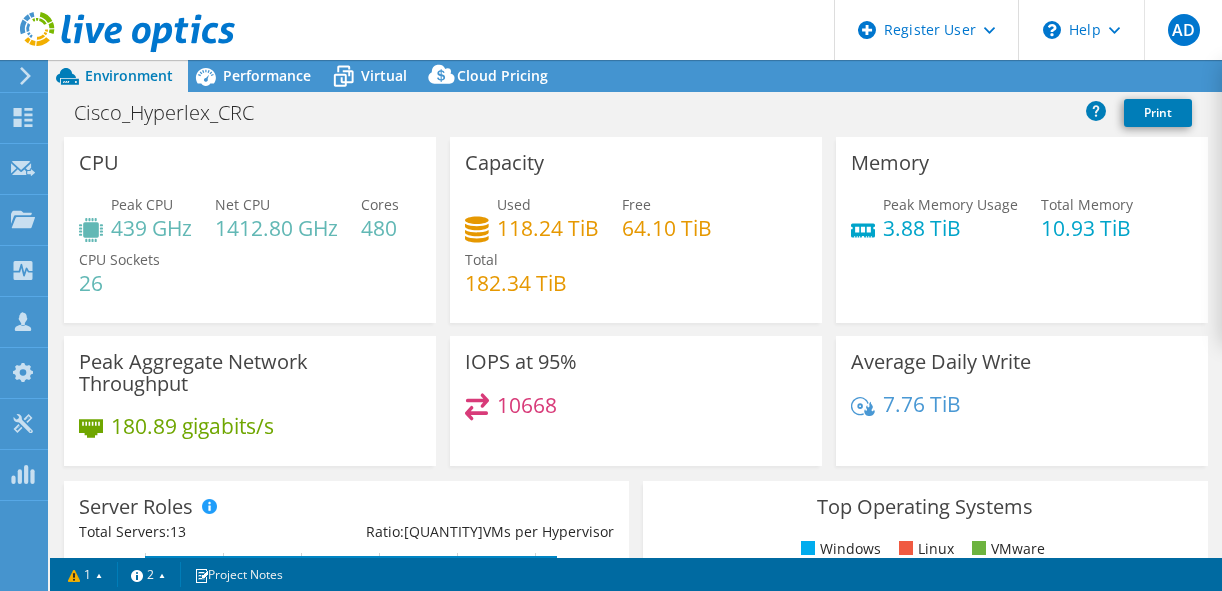 select on "USWest" 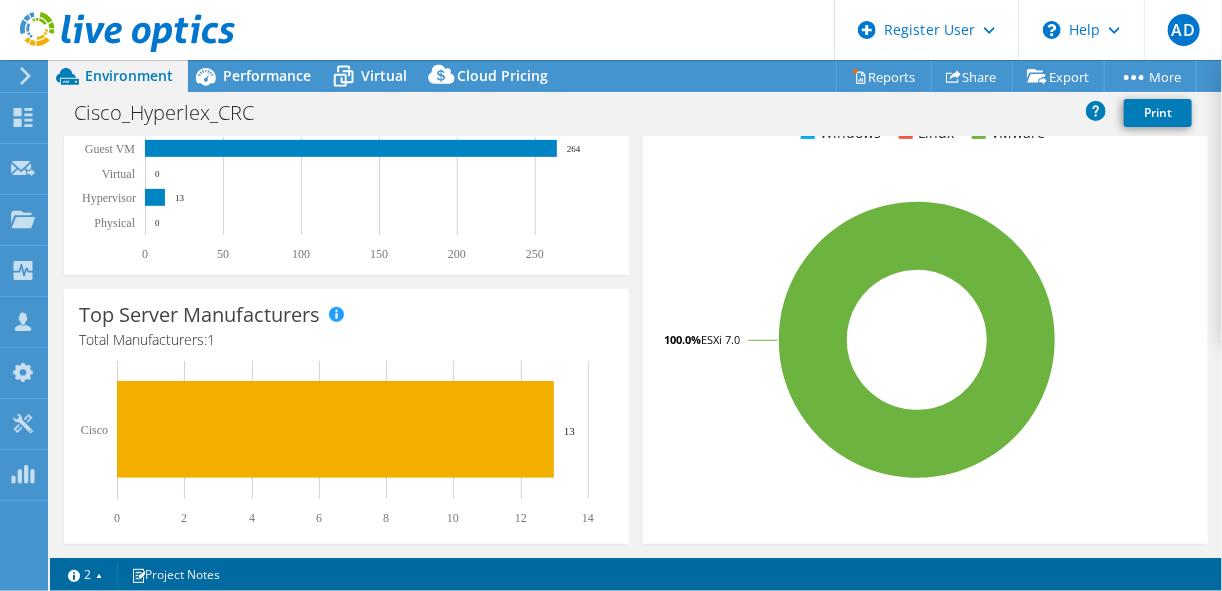 scroll, scrollTop: 579, scrollLeft: 0, axis: vertical 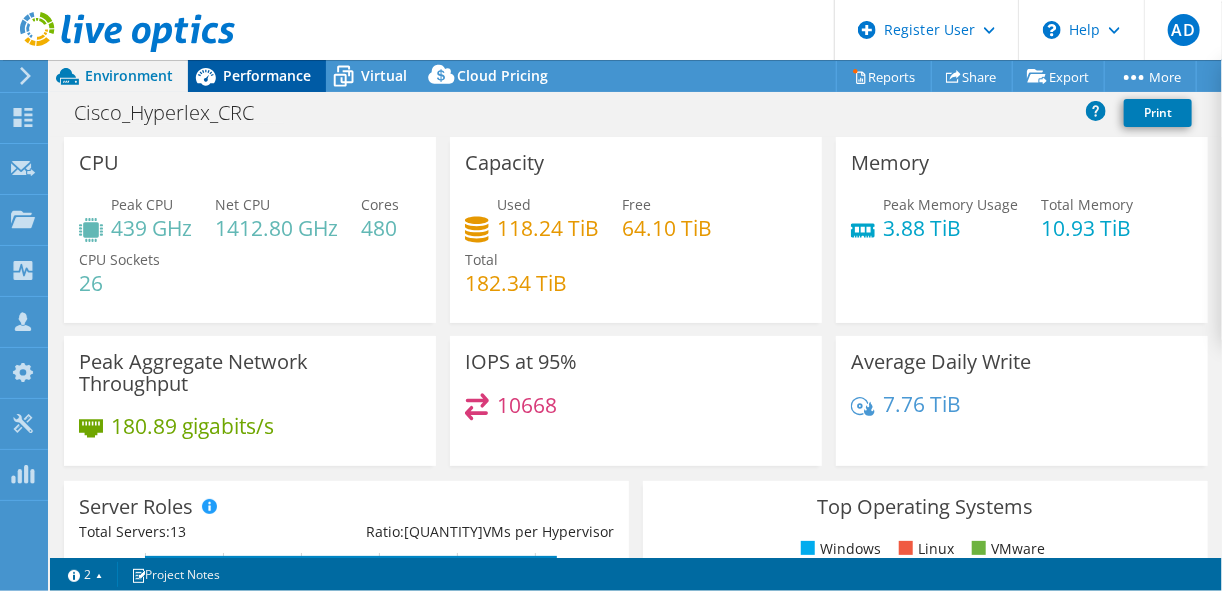 click on "Performance" at bounding box center [267, 75] 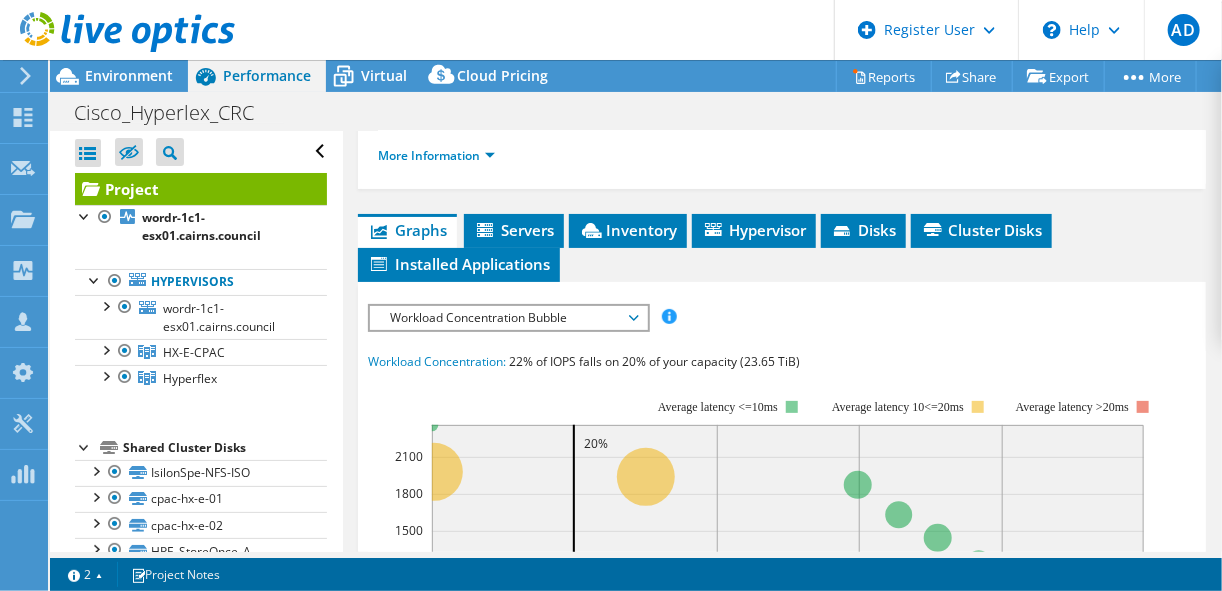 scroll, scrollTop: 456, scrollLeft: 0, axis: vertical 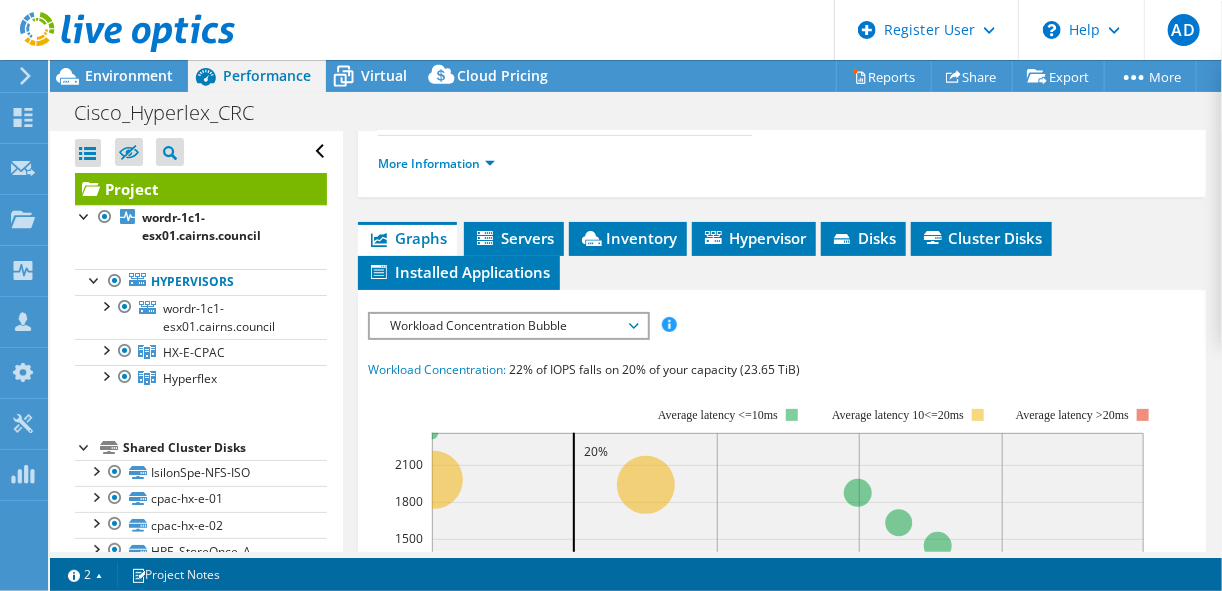 click on "Project
Details
Prepared for:
[LAST],  [EMAIL]
Account
Cairns Regional Council
Duration
2 days, 0 hr, 1 min
Start Time
08/02/2024, 15:09 (+10:00)
End Time
08/04/2024, 15:10 (+10:00)
[QUANTITY]" at bounding box center [782, 432] 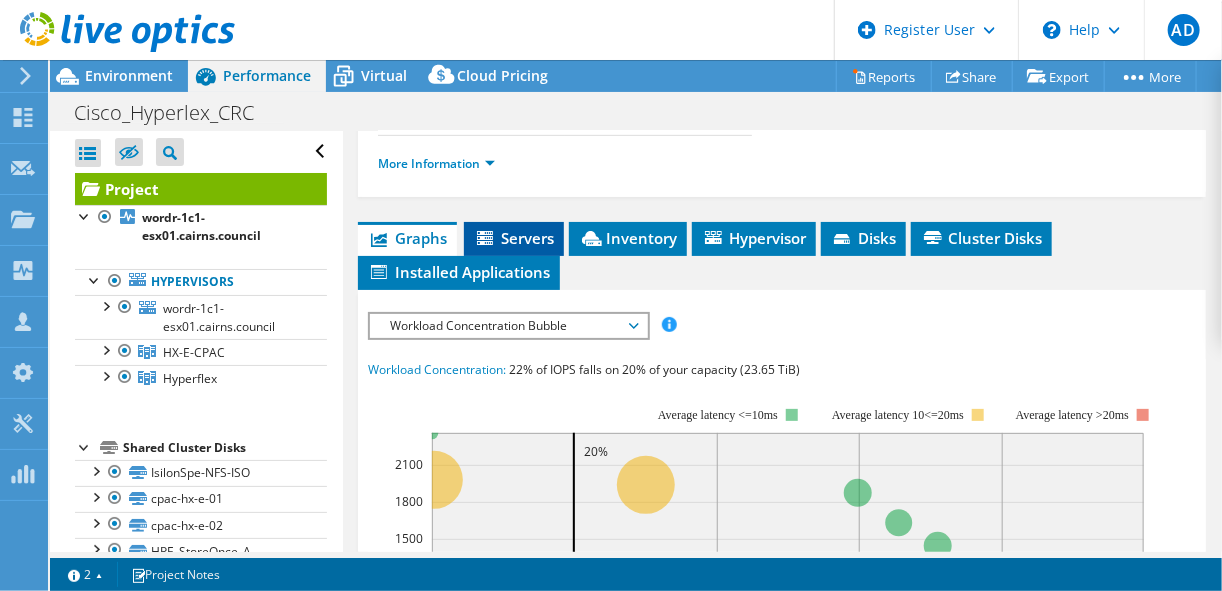 click on "Servers" at bounding box center [514, 238] 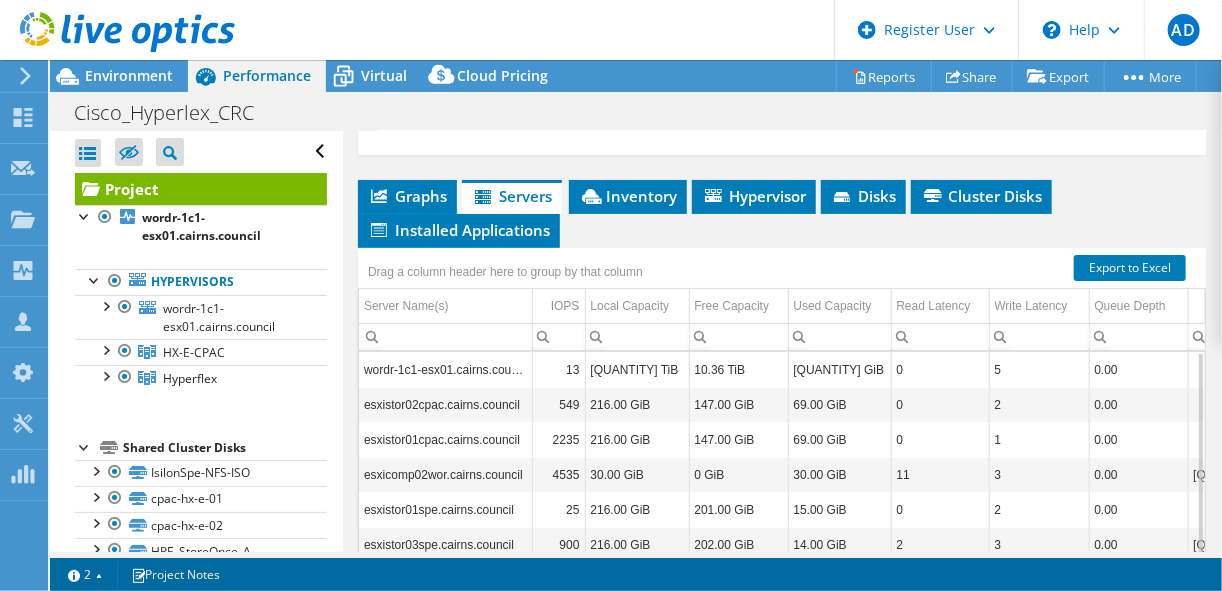 scroll, scrollTop: 493, scrollLeft: 0, axis: vertical 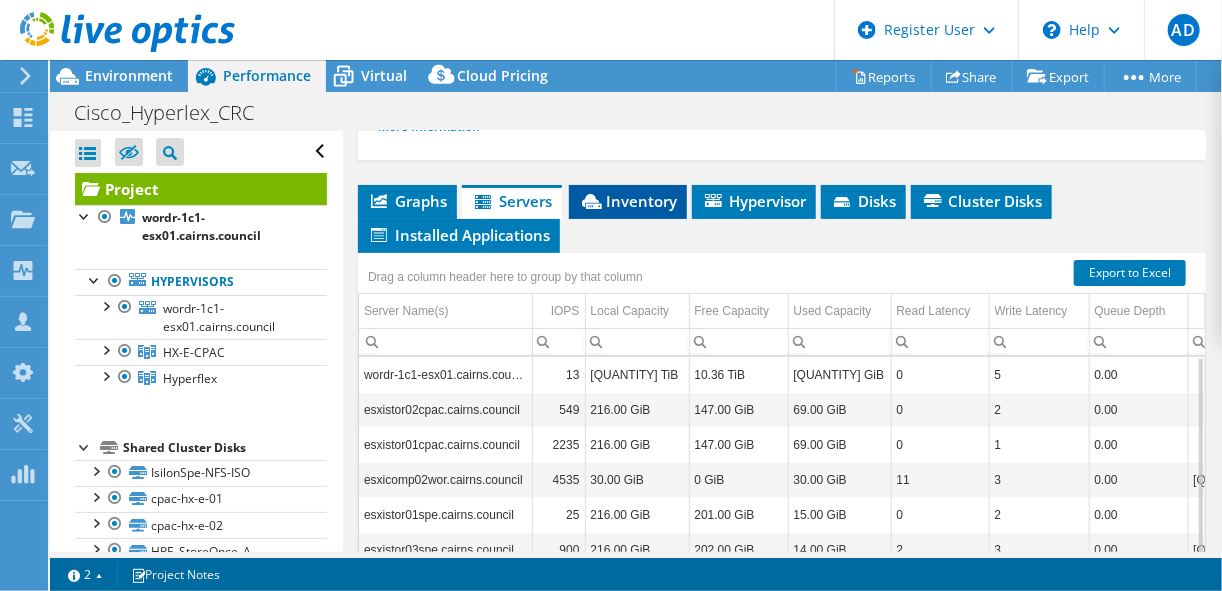 click on "Inventory" at bounding box center (628, 201) 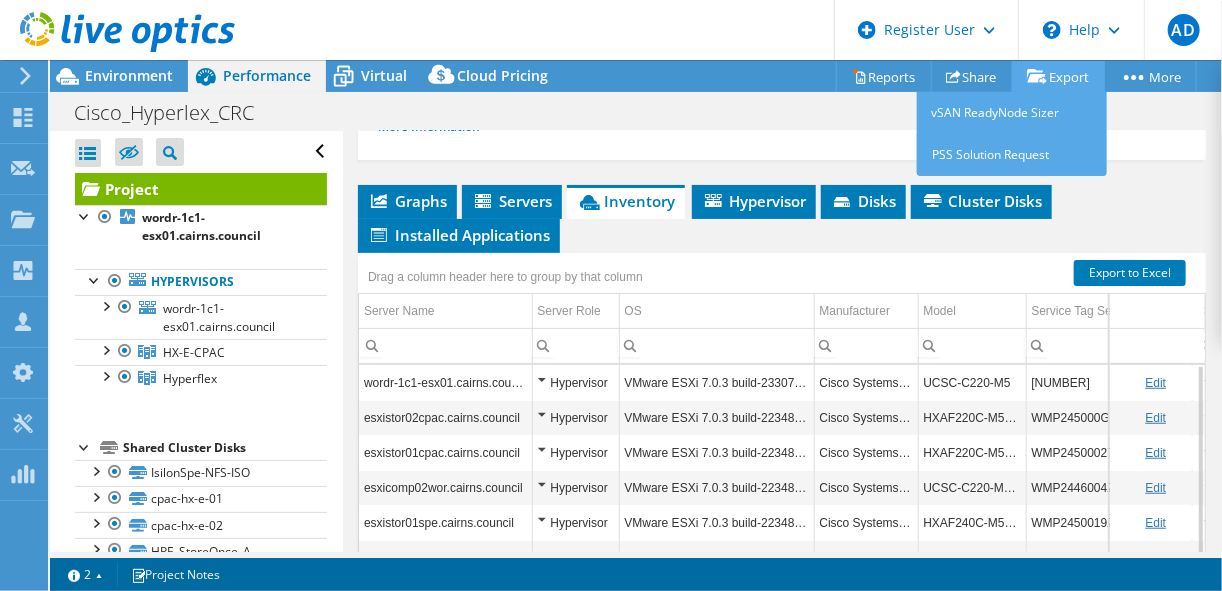 click on "Export" at bounding box center (1058, 76) 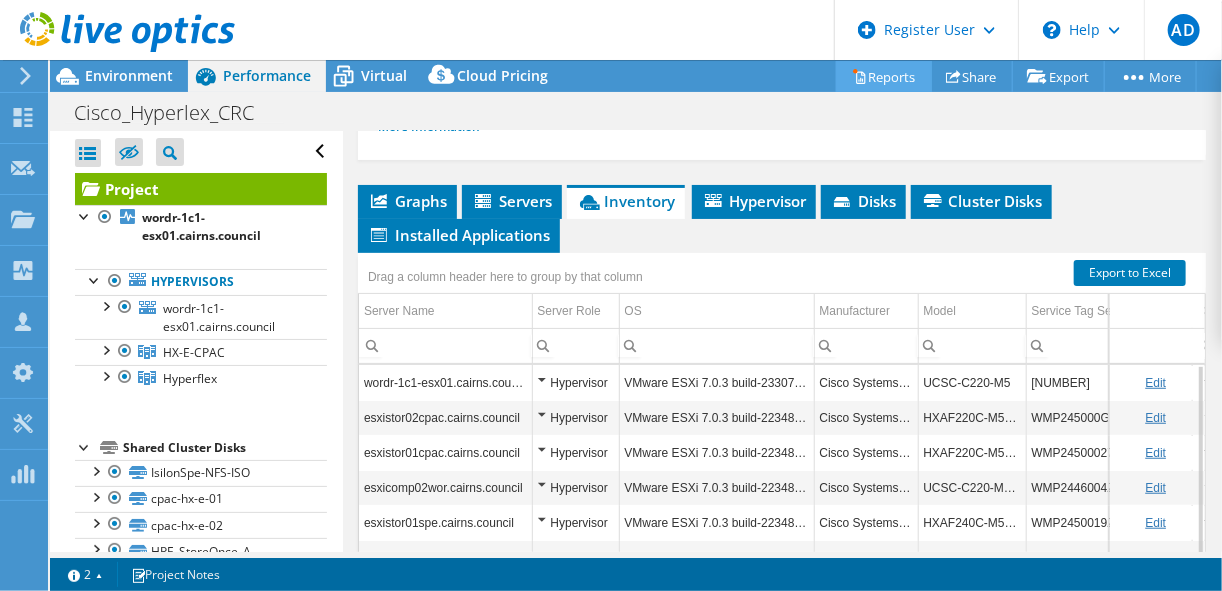 click on "Reports" at bounding box center [884, 76] 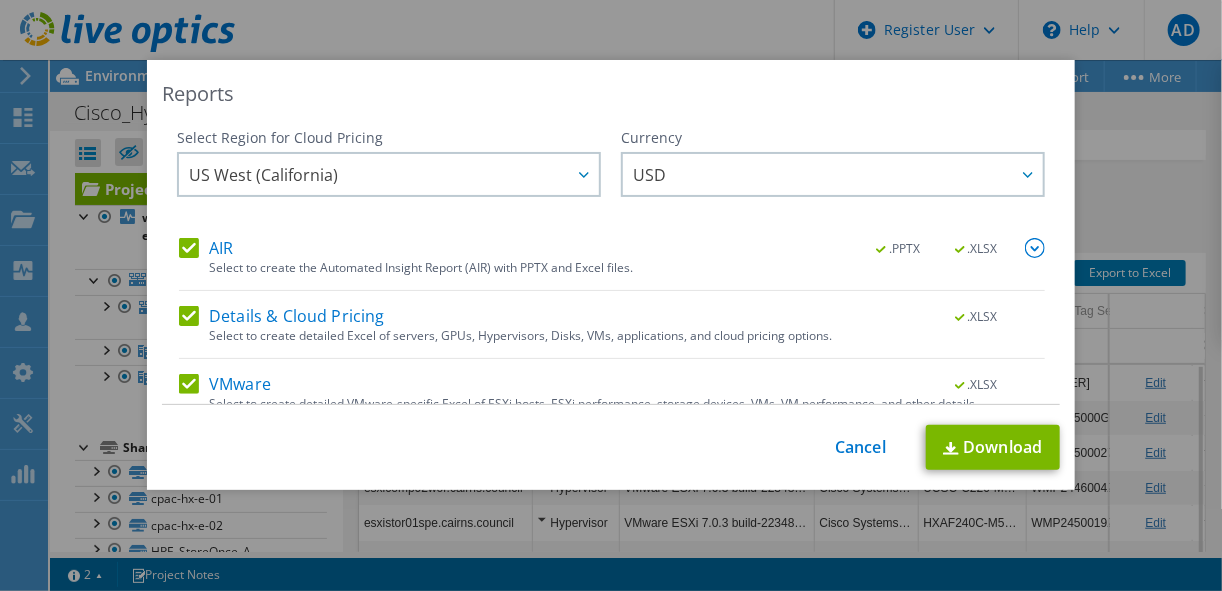 click on "Select to create detailed Excel of servers, GPUs, Hypervisors, Disks, VMs, applications, and cloud pricing options." at bounding box center [627, 336] 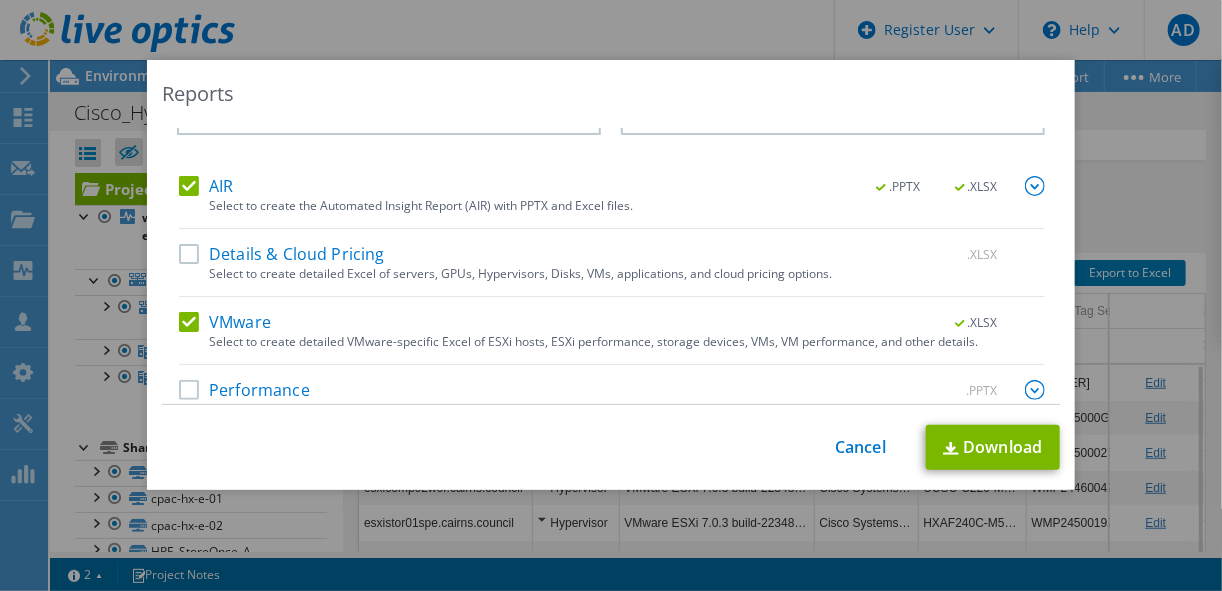 scroll, scrollTop: 88, scrollLeft: 0, axis: vertical 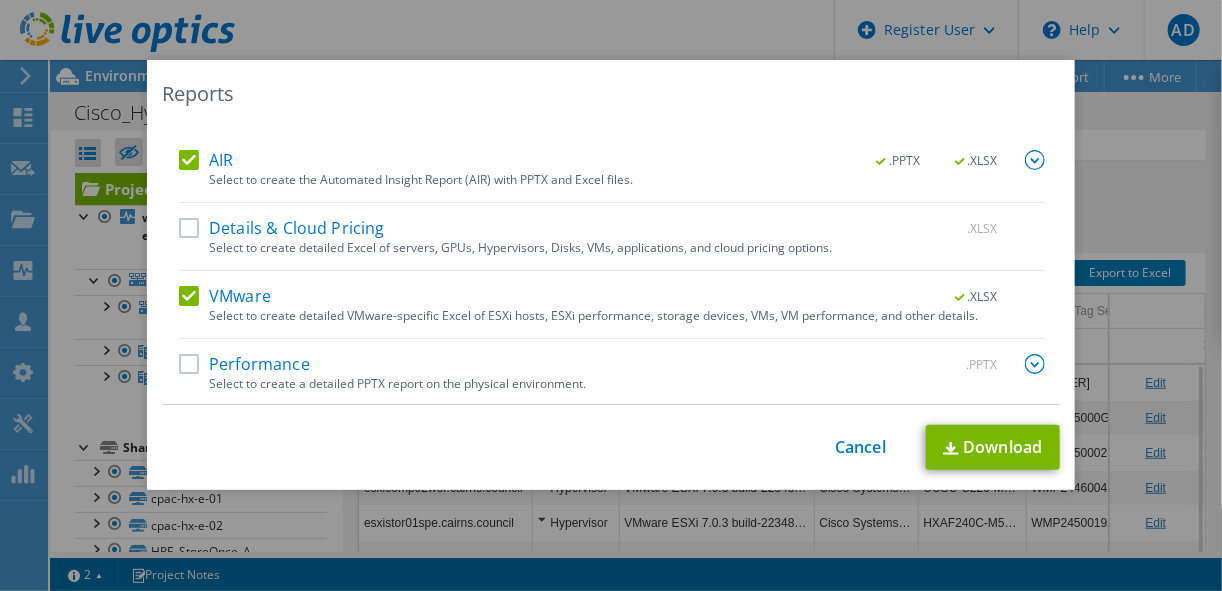 click on "Select to create a detailed PPTX report on the physical environment." at bounding box center (627, 384) 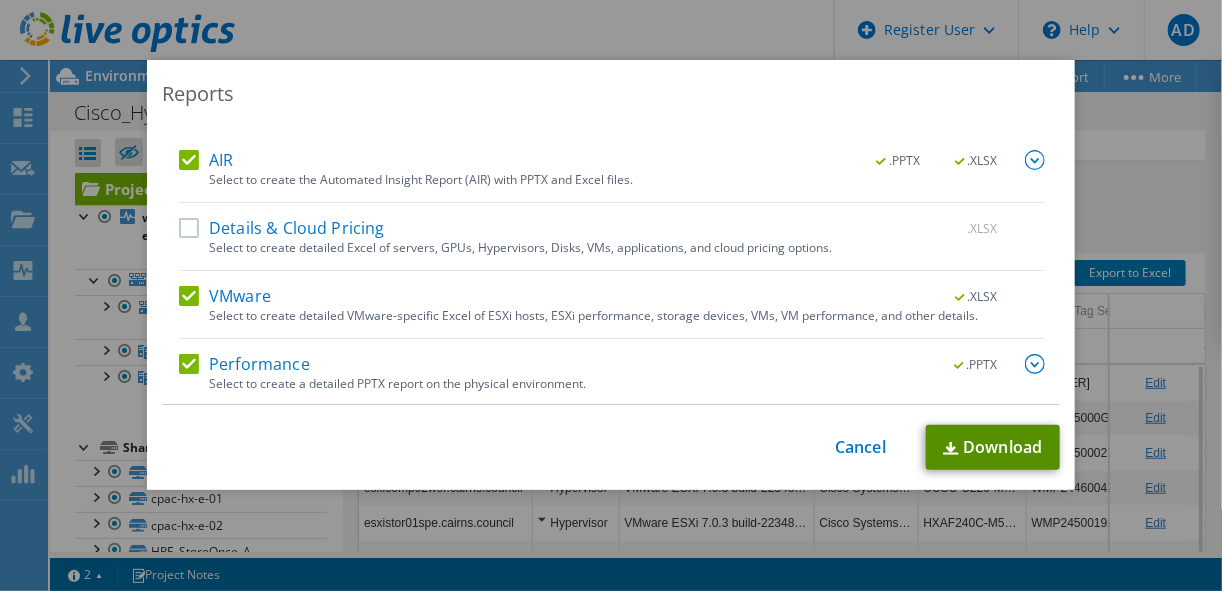 click on "Download" at bounding box center [993, 447] 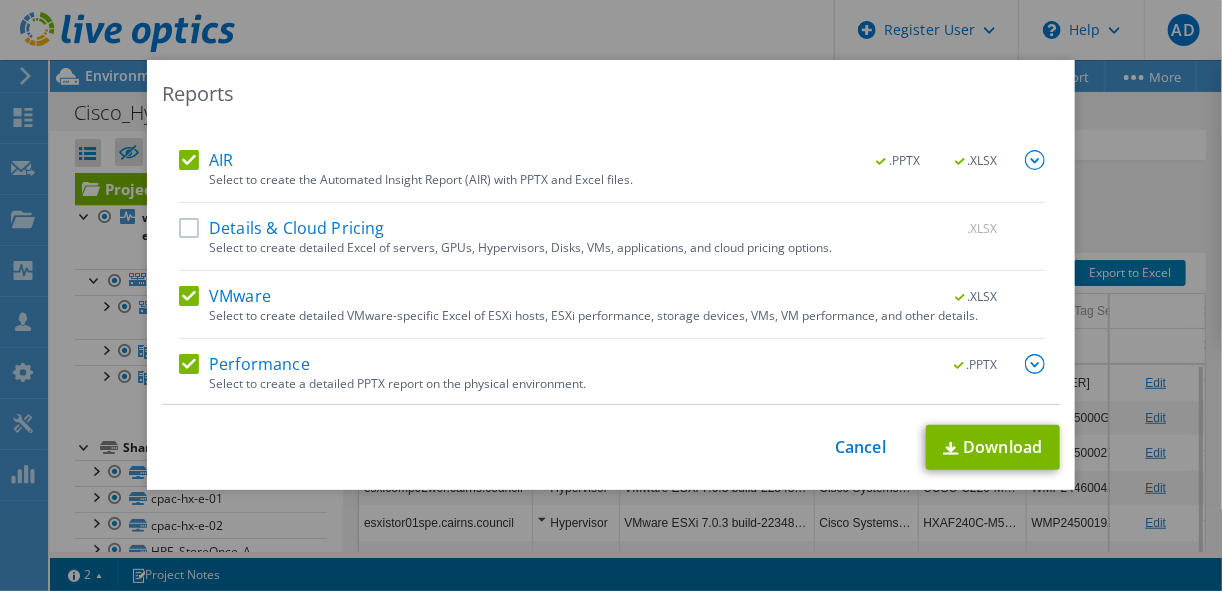 click on "Reports
Select Region for Cloud Pricing
Asia Pacific (Hong Kong)
Asia Pacific (Mumbai)
Asia Pacific (Seoul)
Asia Pacific (Singapore)
Asia Pacific (Tokyo)
Australia
Canada
Europe (Frankfurt)
Europe (London)
South America (Sao Paulo)
US East (Virginia)
US West (California)
US West (California) 				 ARS" at bounding box center [611, 295] 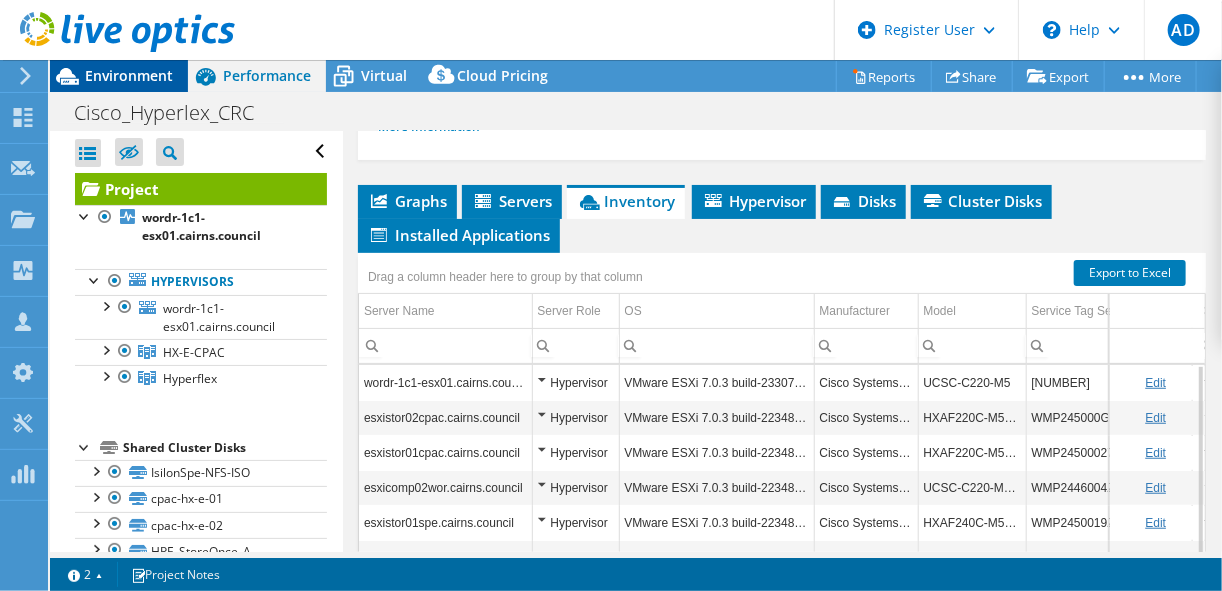 click on "Environment" at bounding box center [129, 75] 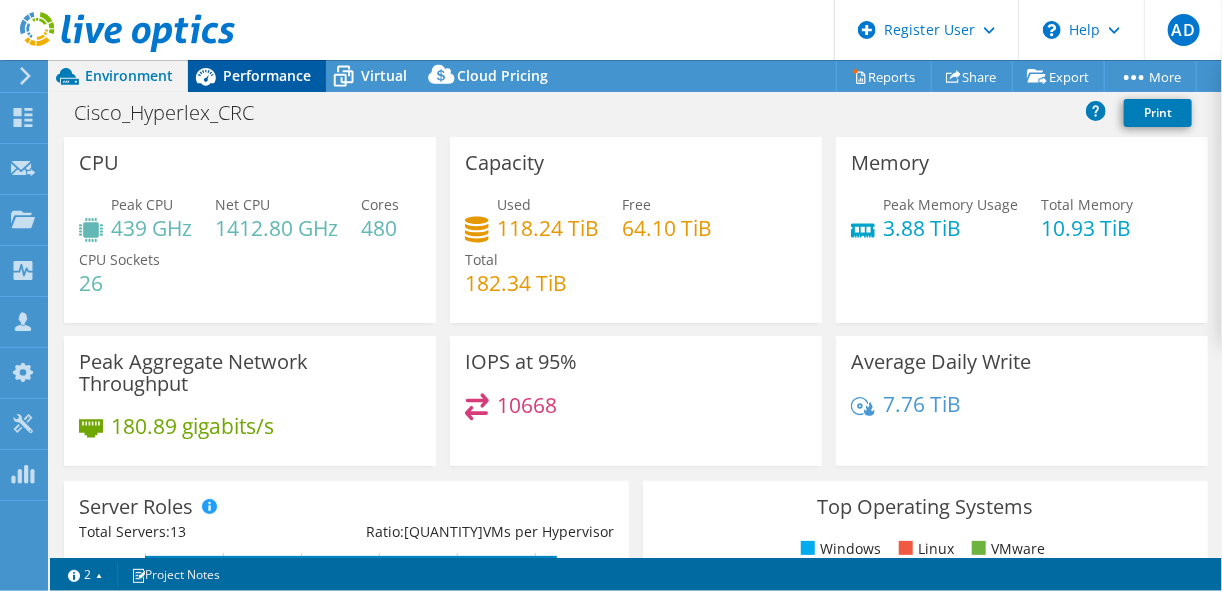 click on "Performance" at bounding box center (257, 76) 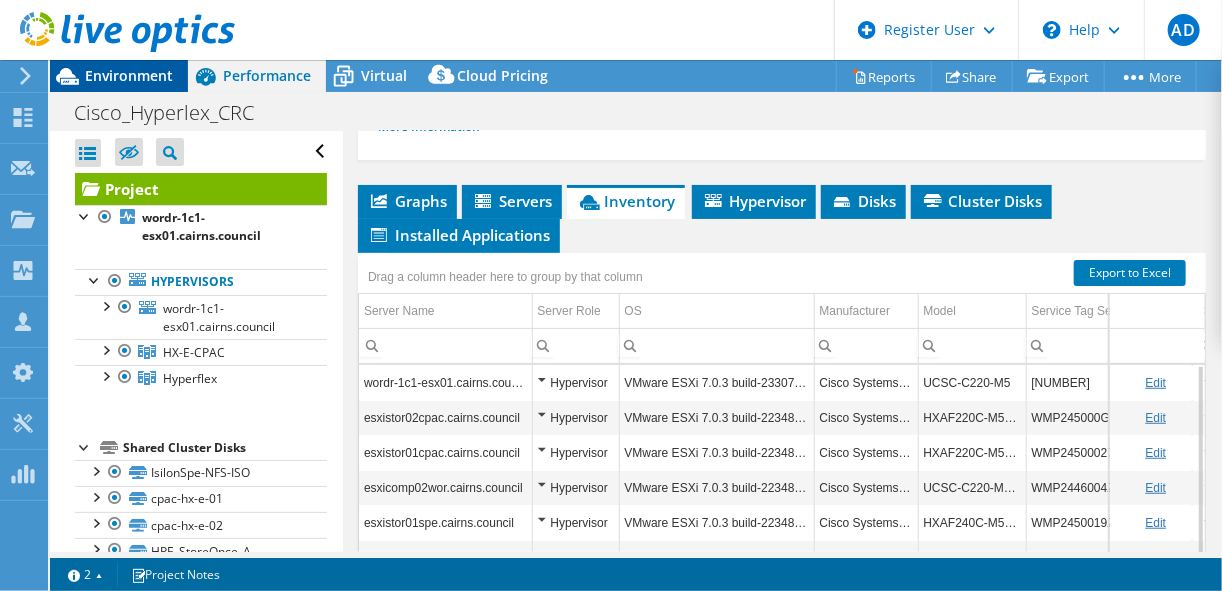 click on "Environment" at bounding box center [129, 75] 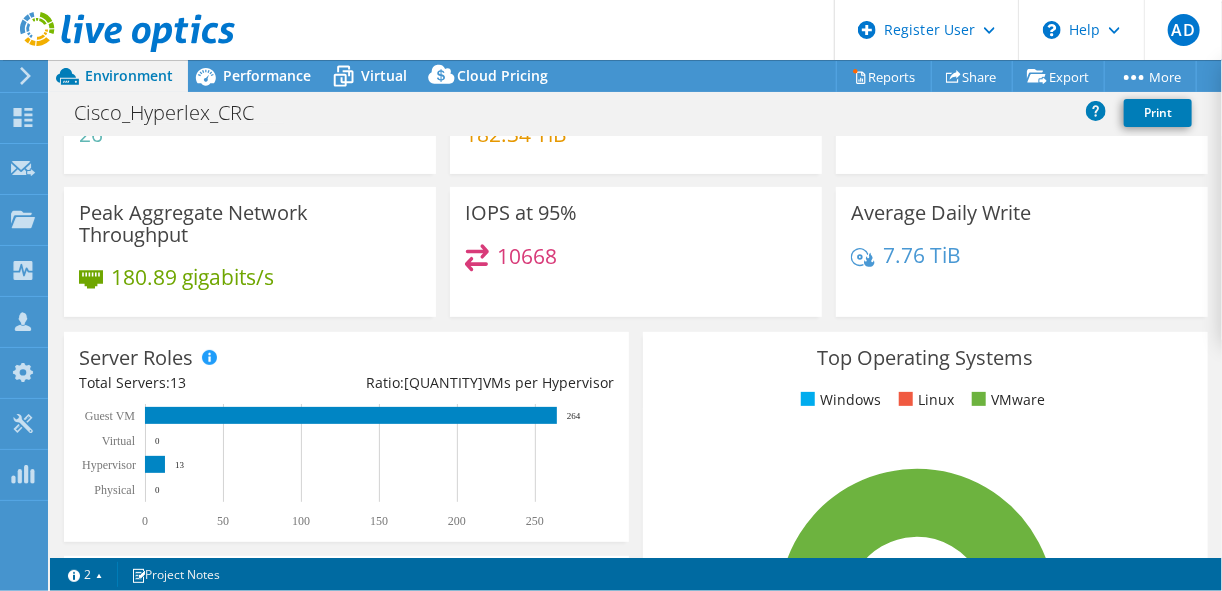 scroll, scrollTop: 0, scrollLeft: 0, axis: both 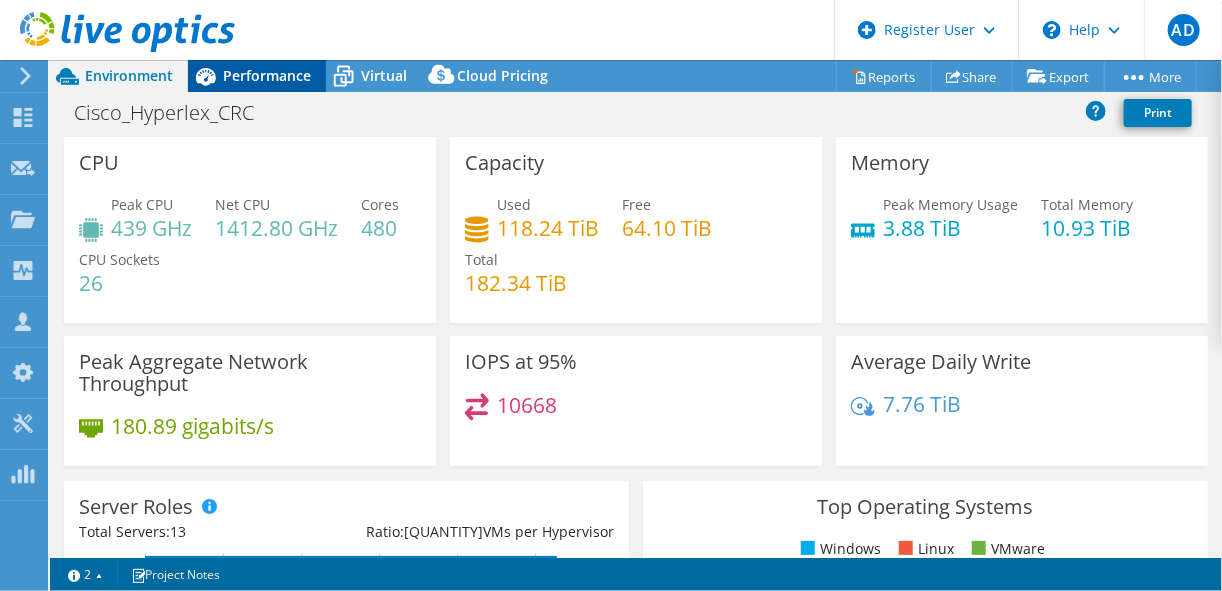 click on "Performance" at bounding box center (267, 75) 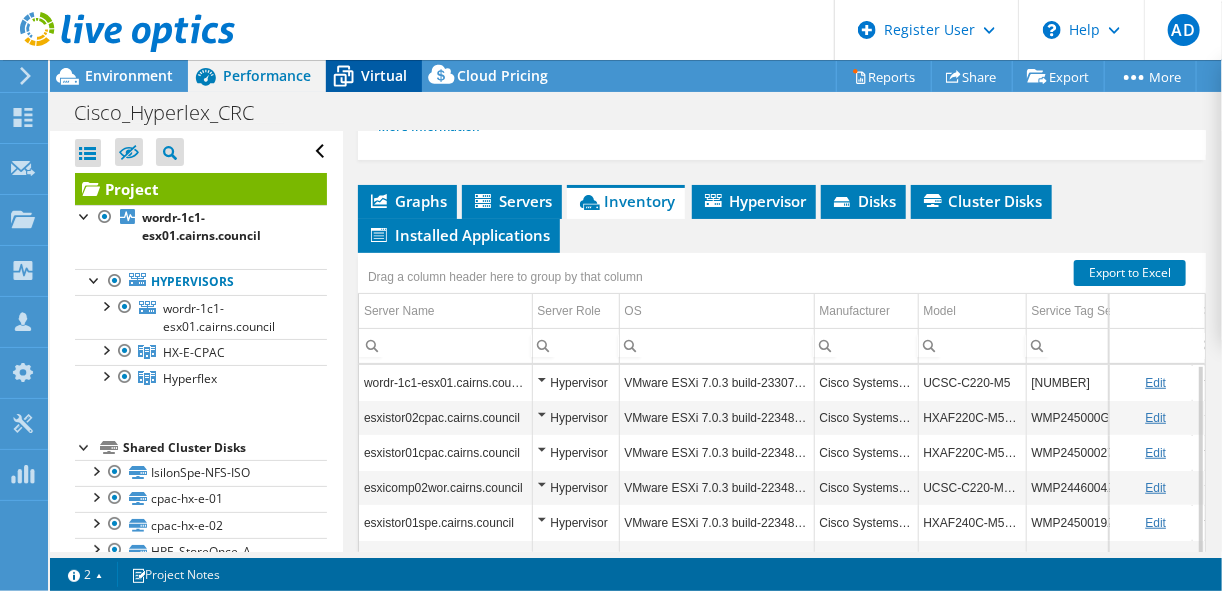 click on "Virtual" at bounding box center [384, 75] 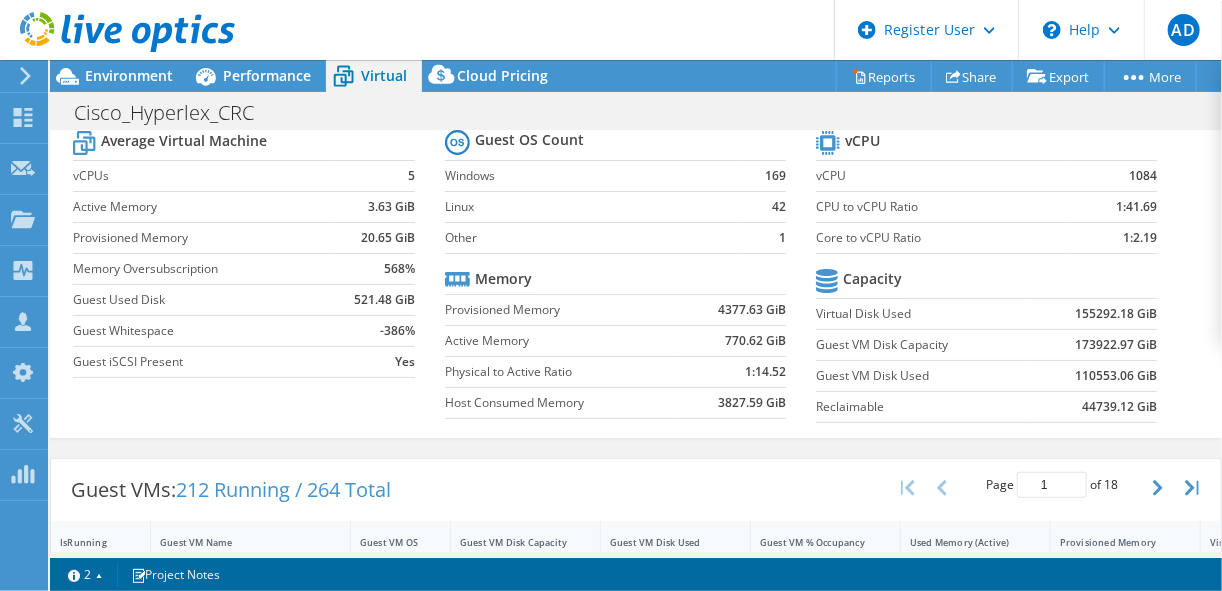 scroll, scrollTop: 0, scrollLeft: 0, axis: both 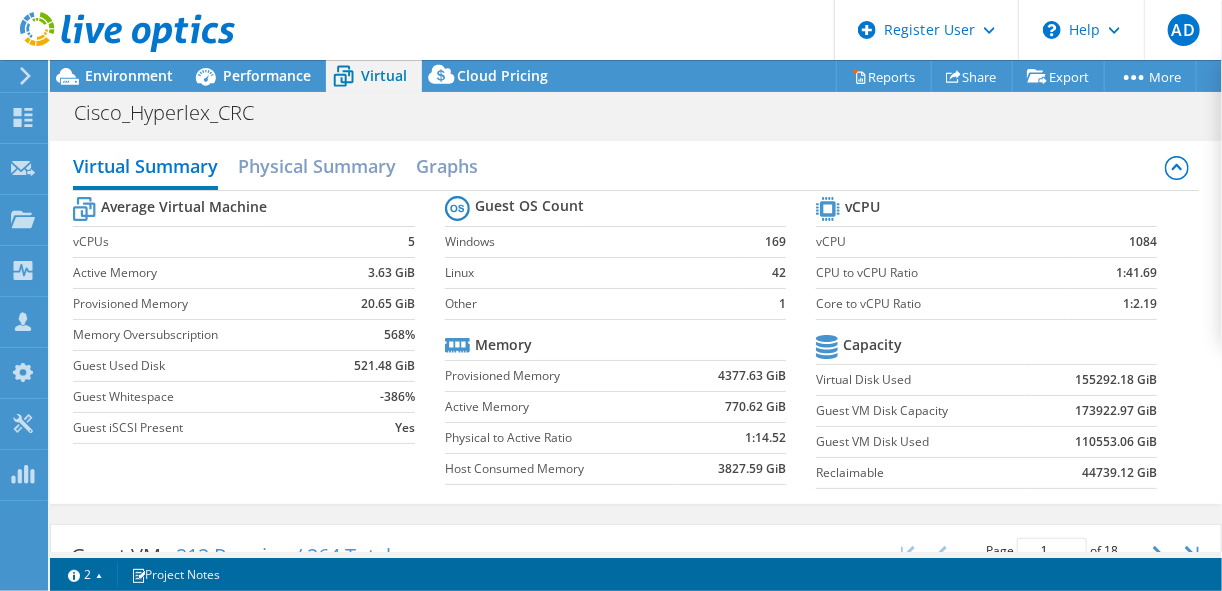 click on "Virtual Summary Physical Summary Graphs Average Virtual Machine vCPUs 5 Active Memory 3.63 GiB Provisioned Memory 20.65 GiB Memory Oversubscription 568% Guest Used Disk 521.48 GiB Guest Whitespace -386% Guest iSCSI Present Yes Guest OS Count Windows 169 Linux 42 Other 1 Memory Provisioned Memory 4377.63 GiB Active Memory 770.62 GiB Physical to Active Ratio 1:14.52 Host Consumed Memory 3827.59 GiB vCPU vCPU 1084 CPU to vCPU Ratio 1:41.69 Core to vCPU Ratio 1:2.19 Capacity Virtual Disk Used 155292.18 GiB Guest VM Disk Capacity 173922.97 GiB Guest VM Disk Used 110553.06 GiB Reclaimable 44739.12 GiB" at bounding box center [636, 322] 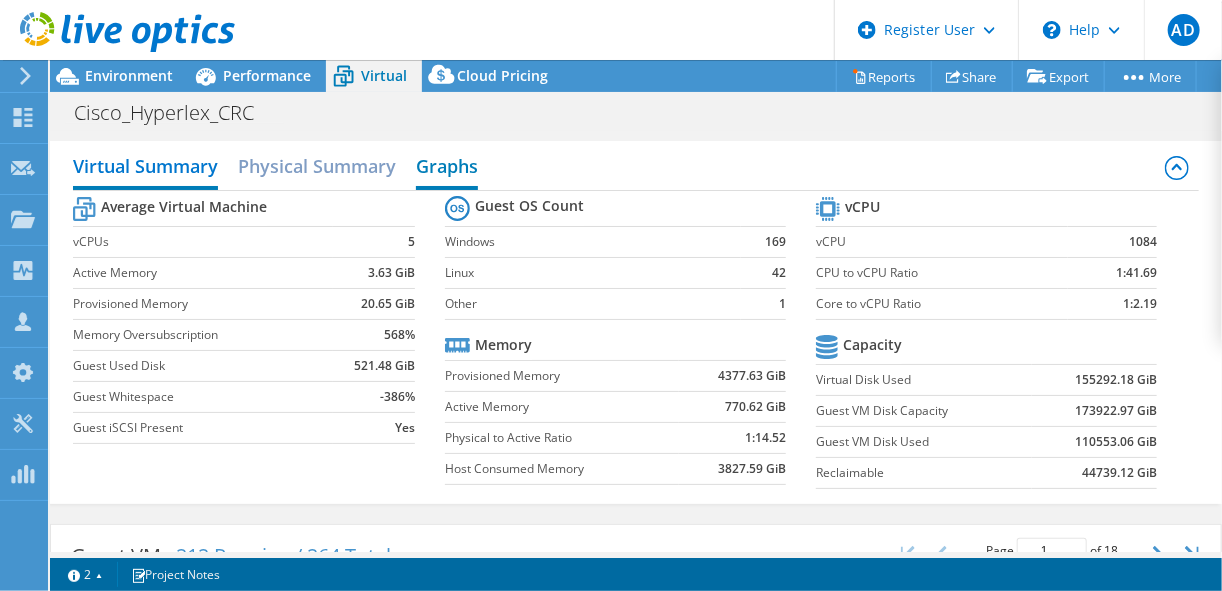 click on "Graphs" at bounding box center [447, 168] 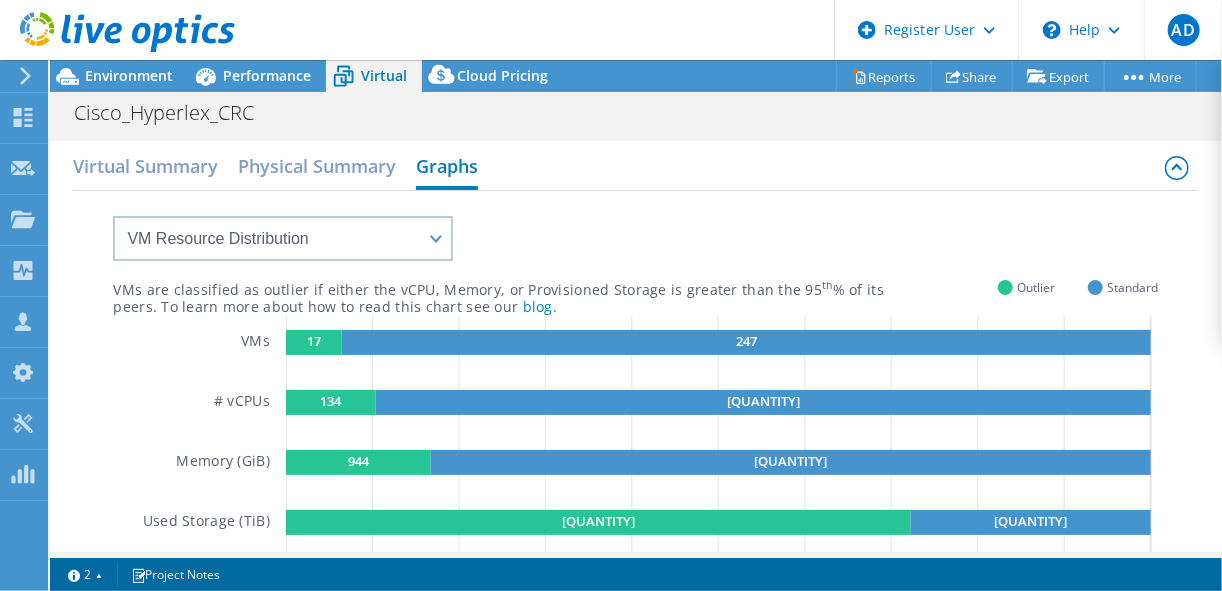 click on "Graphs" at bounding box center [447, 168] 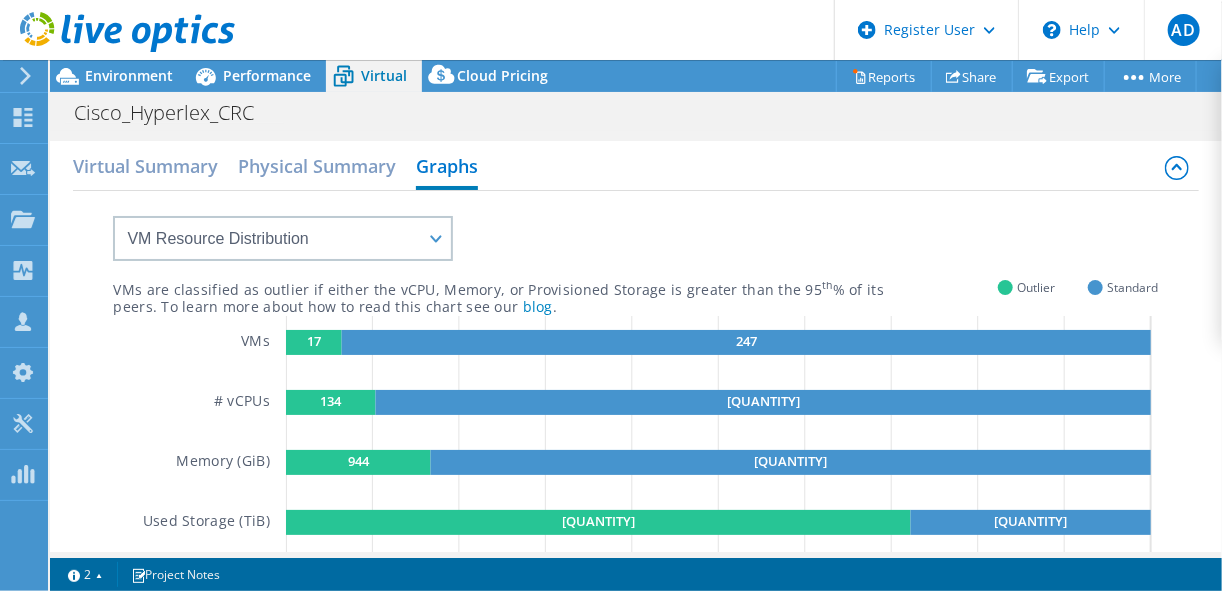 click on "Virtual Summary Physical Summary Graphs" at bounding box center [635, 168] 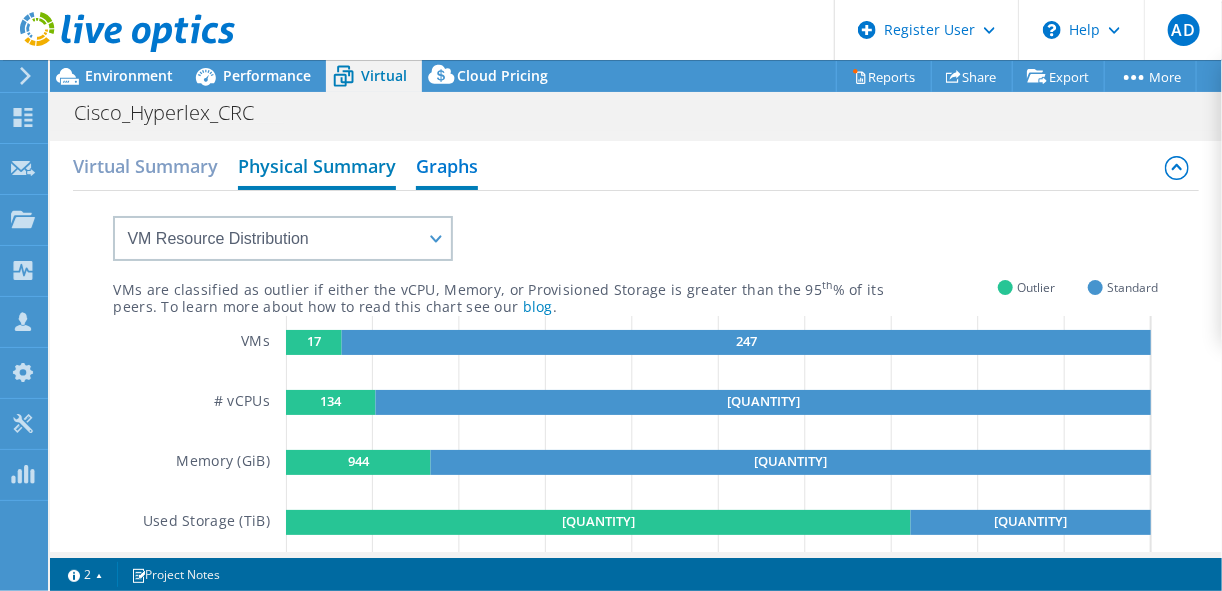 click on "Physical Summary" at bounding box center [317, 168] 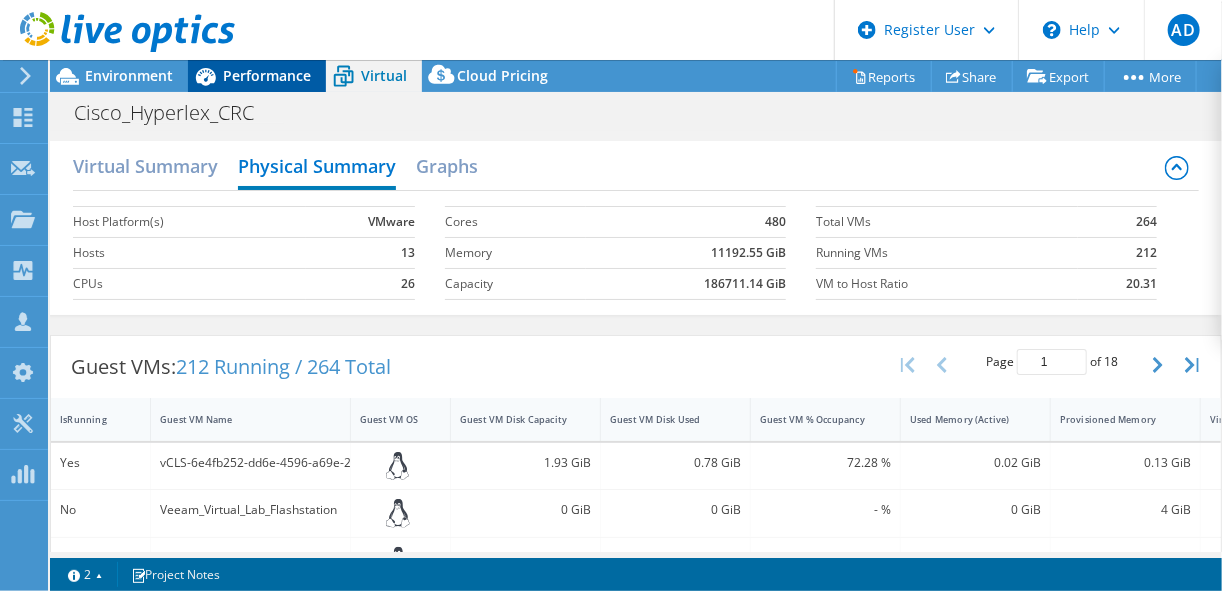 click on "Performance" at bounding box center (257, 76) 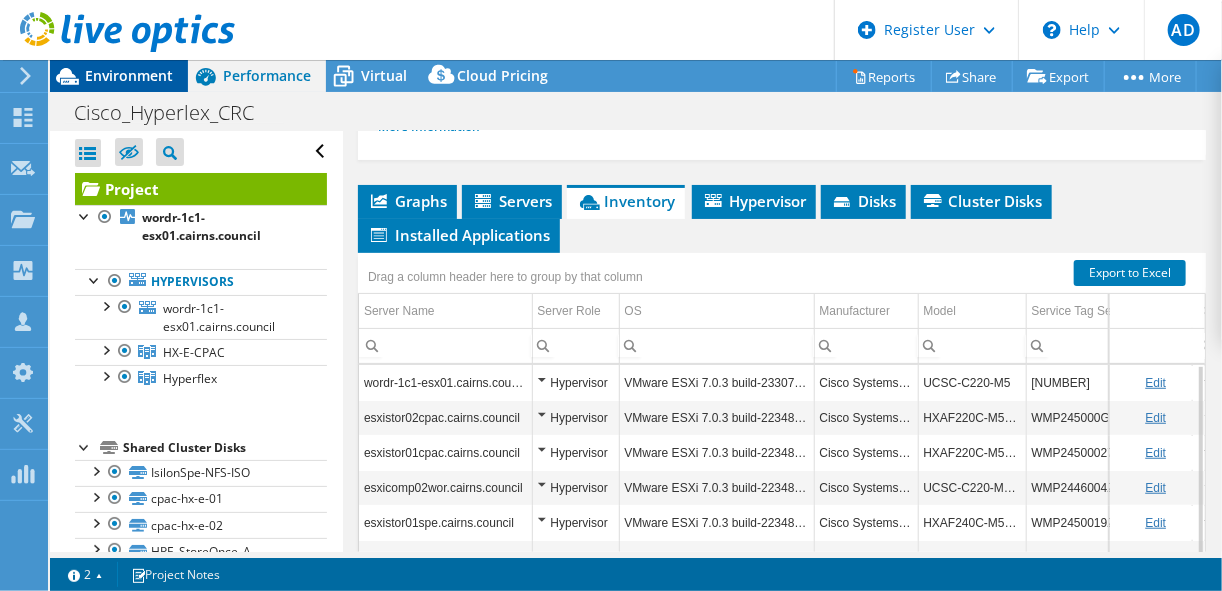 click on "Environment" at bounding box center [129, 75] 